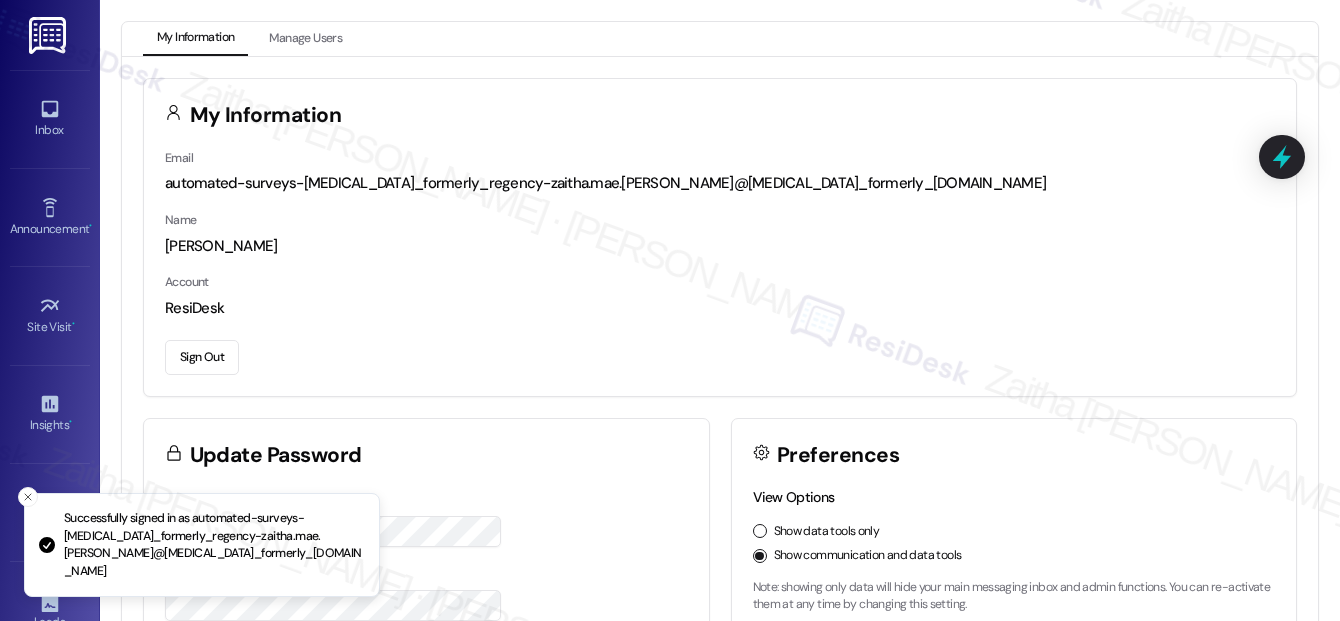 scroll, scrollTop: 0, scrollLeft: 0, axis: both 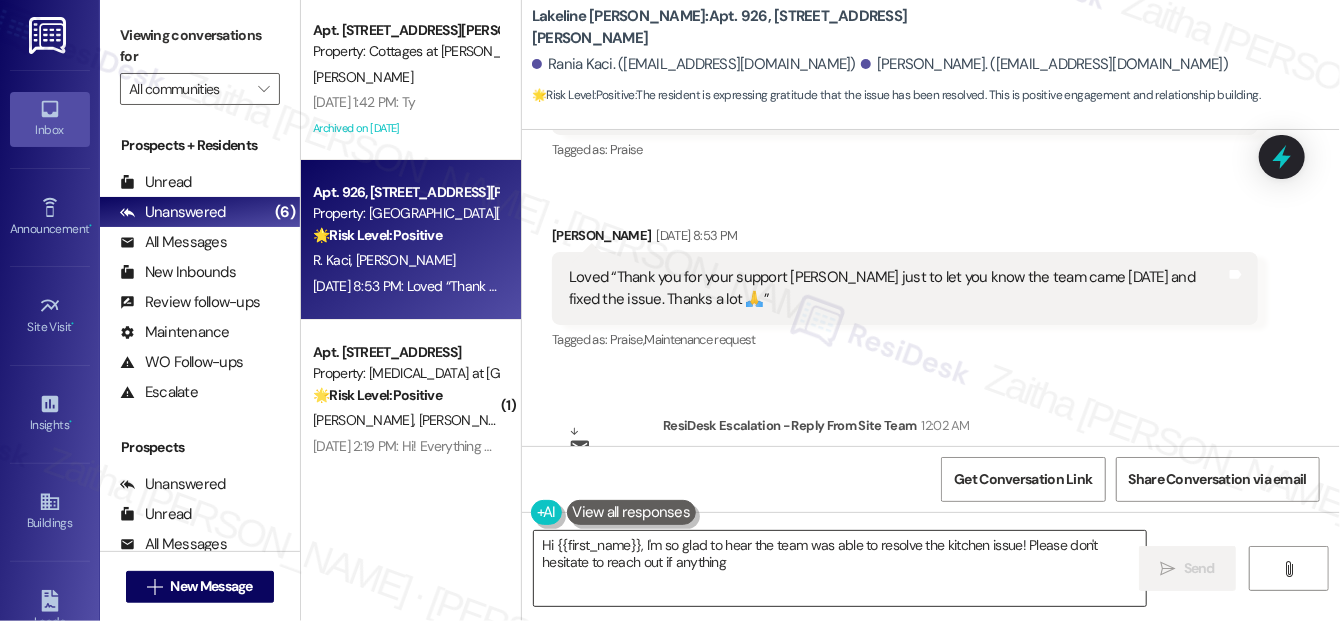 click on "Hi {{first_name}}, I'm so glad to hear the team was able to resolve the kitchen issue! Please don't hesitate to reach out if anything else comes up. We're happy to help!" at bounding box center (840, 568) 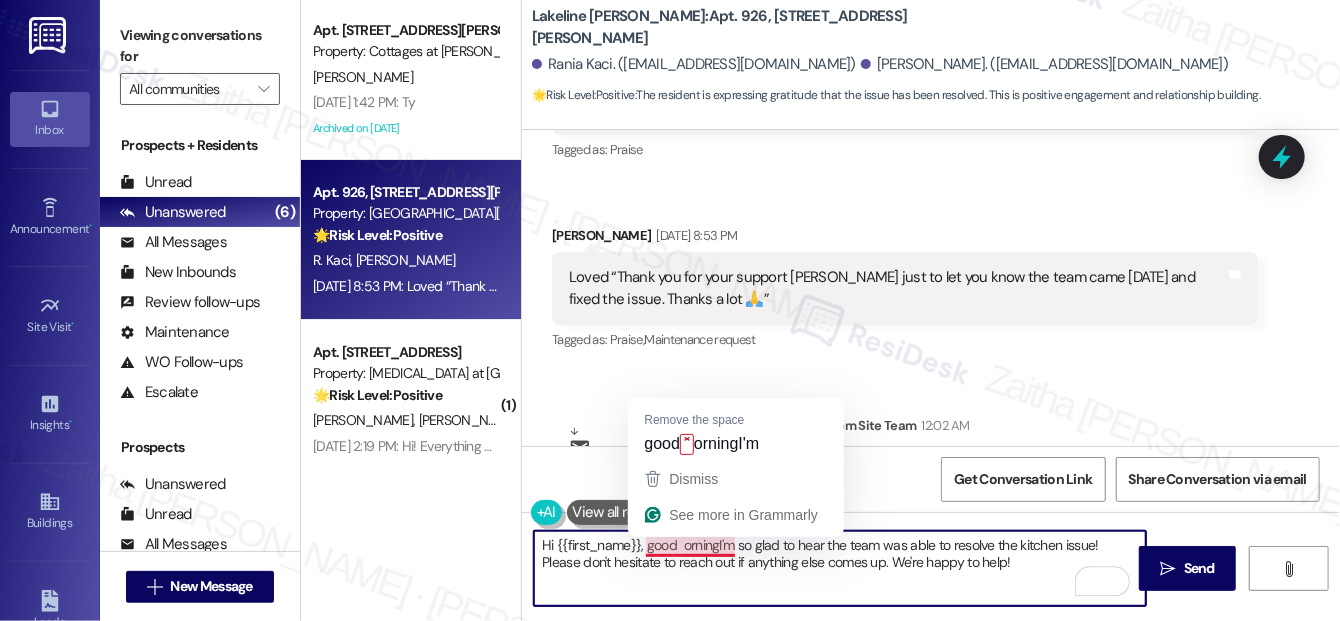 click on "Hi {{first_name}}, good  orningI'm so glad to hear the team was able to resolve the kitchen issue! Please don't hesitate to reach out if anything else comes up. We're happy to help!" at bounding box center (840, 568) 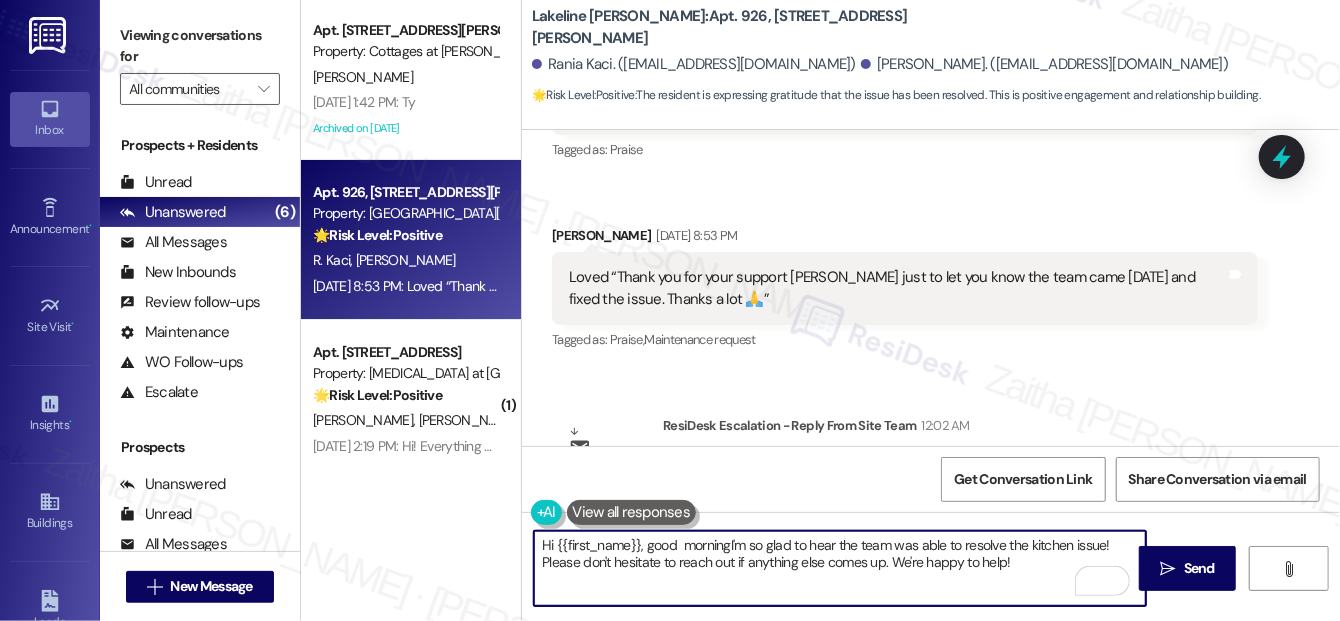 click on "Hi {{first_name}}, good  morningI'm so glad to hear the team was able to resolve the kitchen issue! Please don't hesitate to reach out if anything else comes up. We're happy to help!" at bounding box center (840, 568) 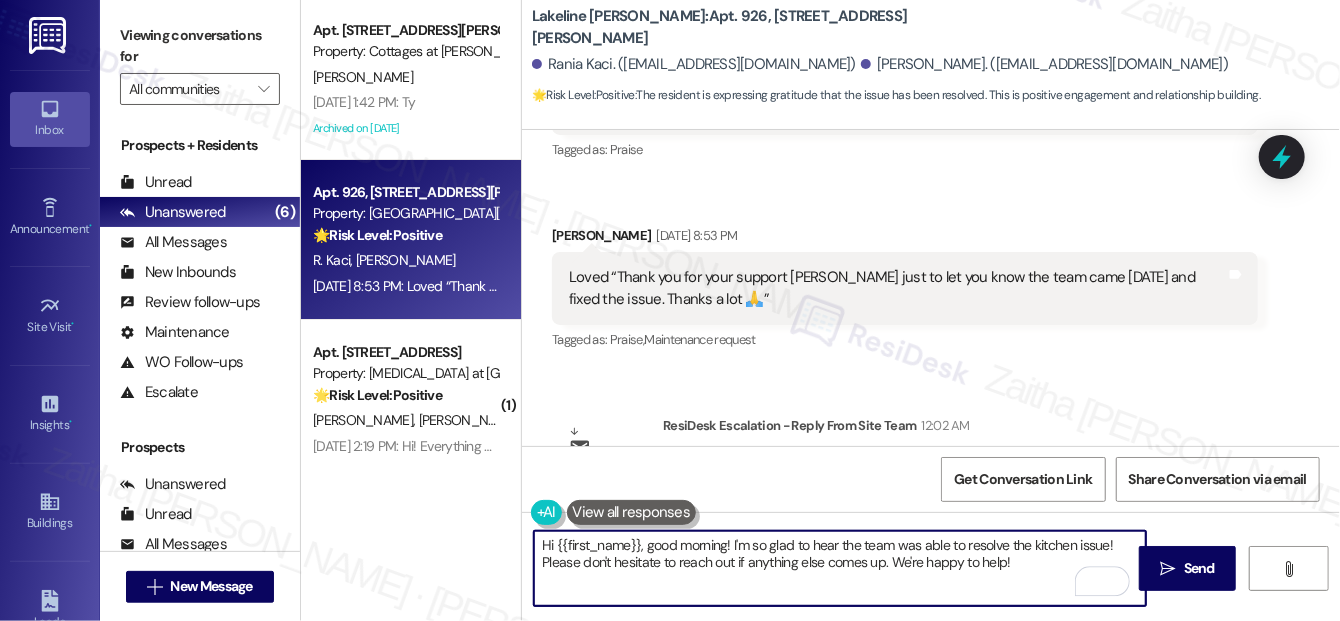 click on "Hi {{first_name}}, good morning! I'm so glad to hear the team was able to resolve the kitchen issue! Please don't hesitate to reach out if anything else comes up. We're happy to help!" at bounding box center (840, 568) 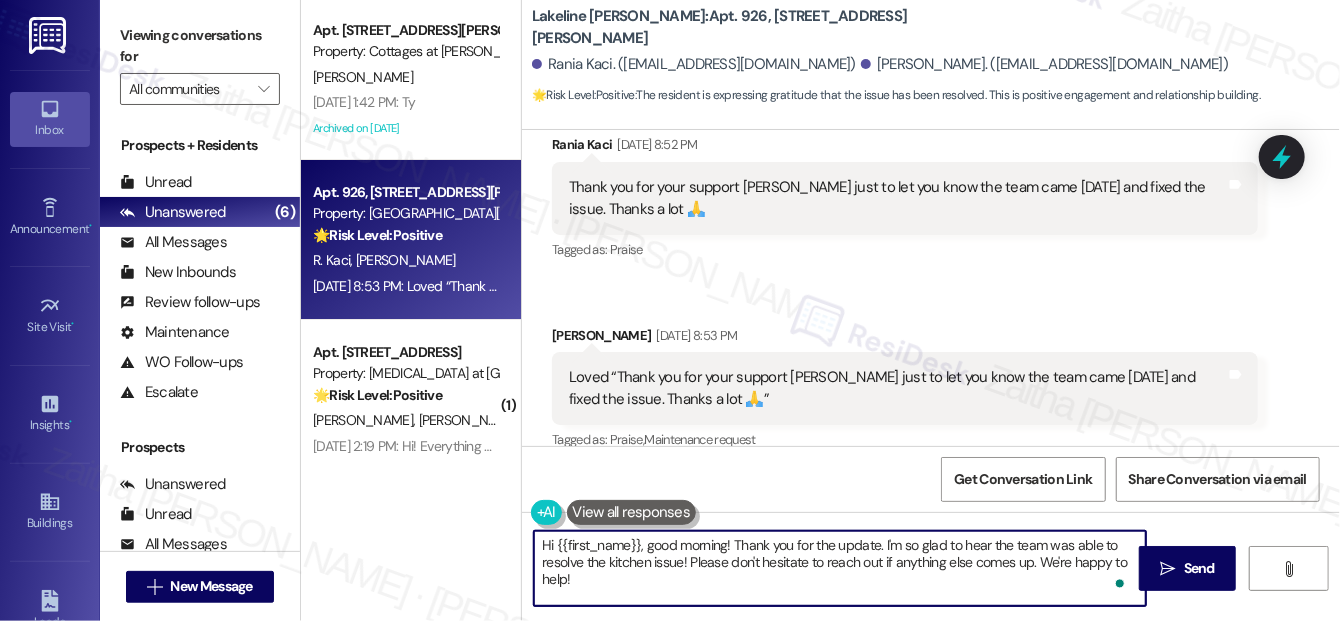 scroll, scrollTop: 6280, scrollLeft: 0, axis: vertical 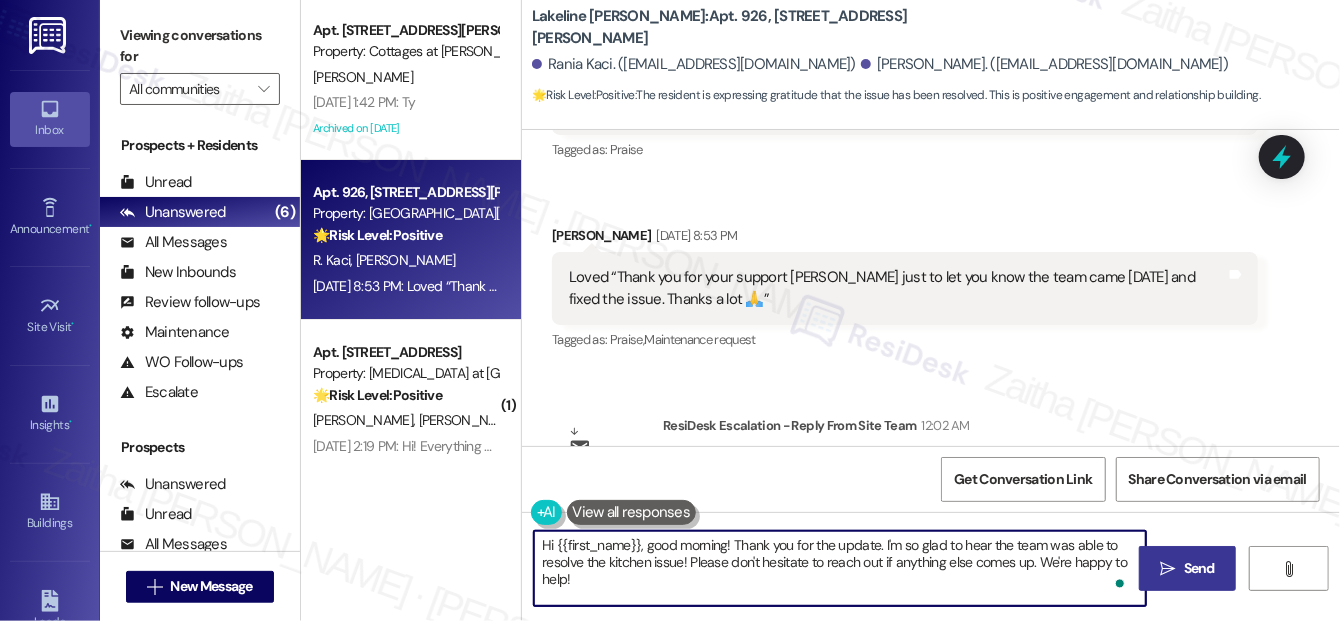 type on "Hi {{first_name}}, good morning! Thank you for the update. I'm so glad to hear the team was able to resolve the kitchen issue! Please don't hesitate to reach out if anything else comes up. We're happy to help!" 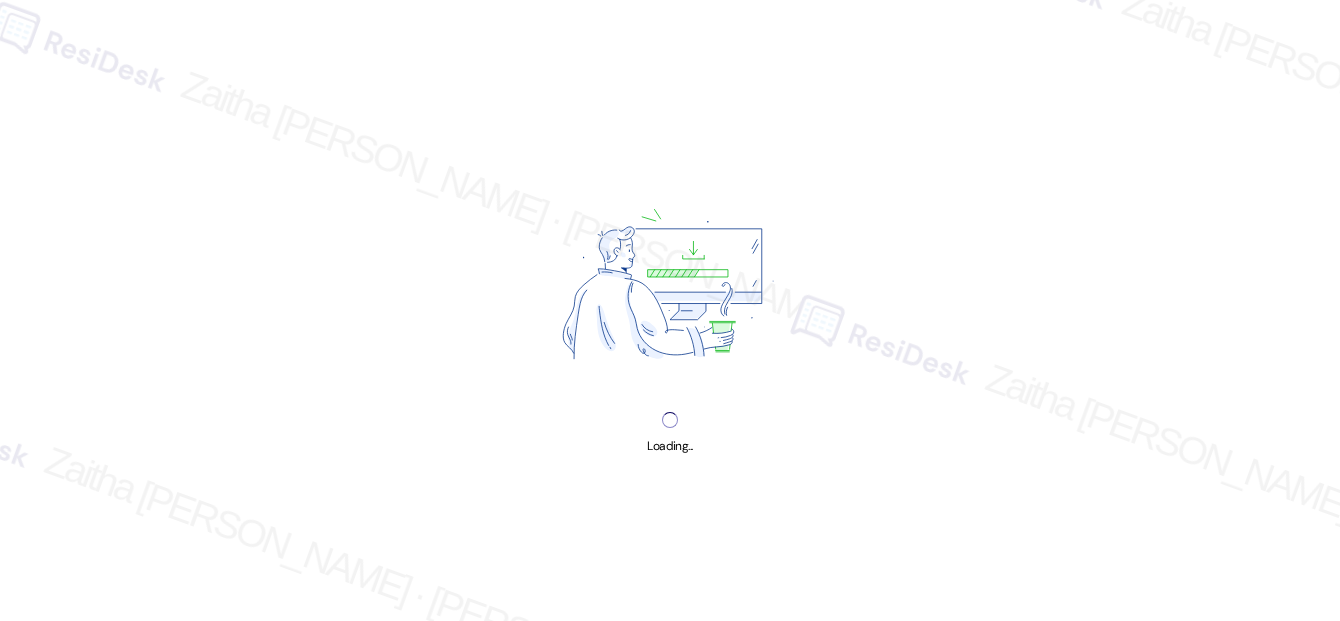 scroll, scrollTop: 0, scrollLeft: 0, axis: both 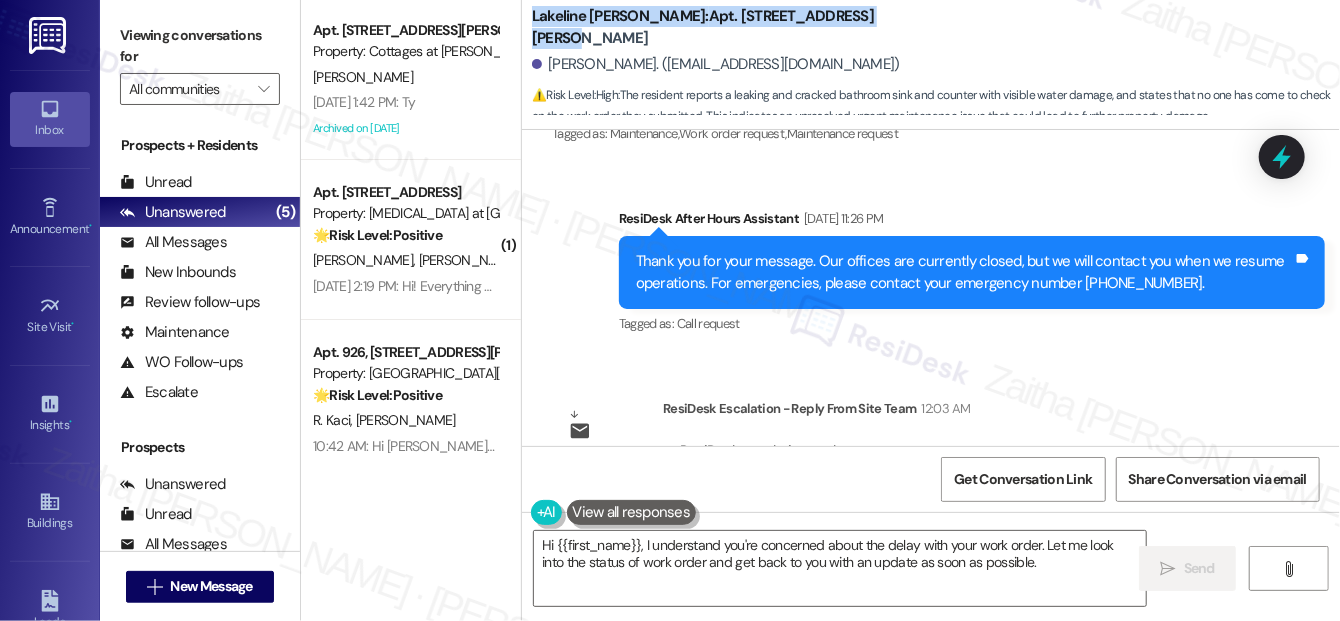 drag, startPoint x: 529, startPoint y: 25, endPoint x: 881, endPoint y: 31, distance: 352.05115 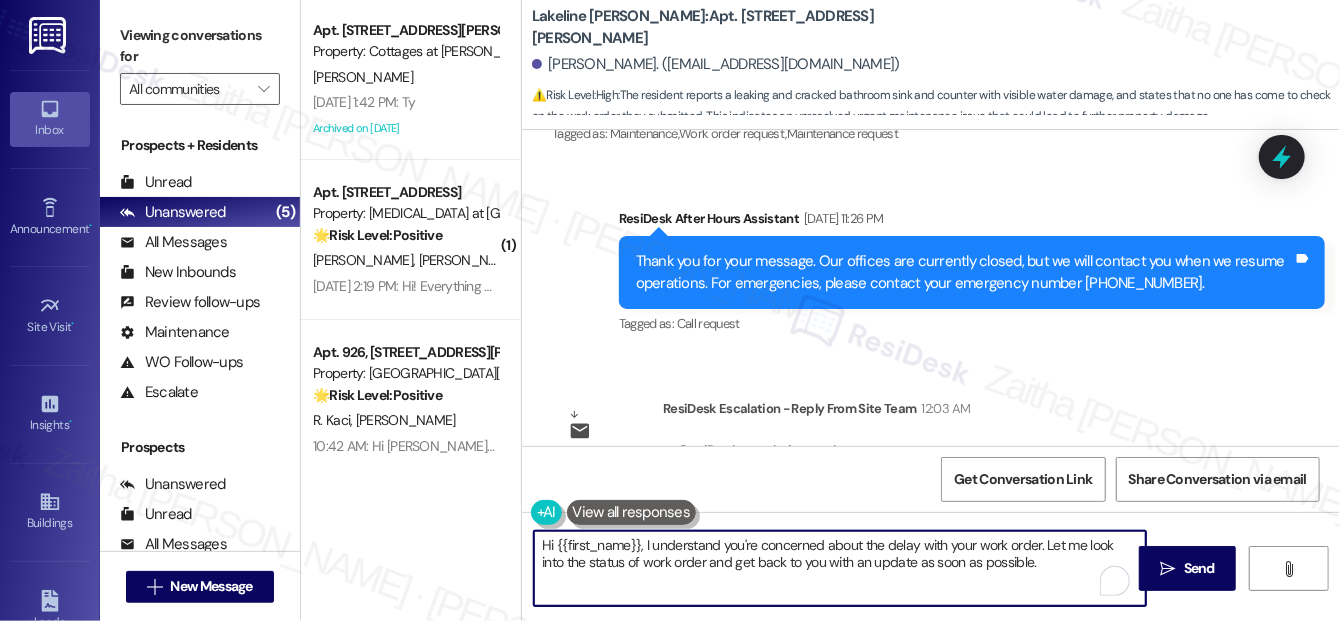 drag, startPoint x: 641, startPoint y: 543, endPoint x: 1053, endPoint y: 581, distance: 413.74872 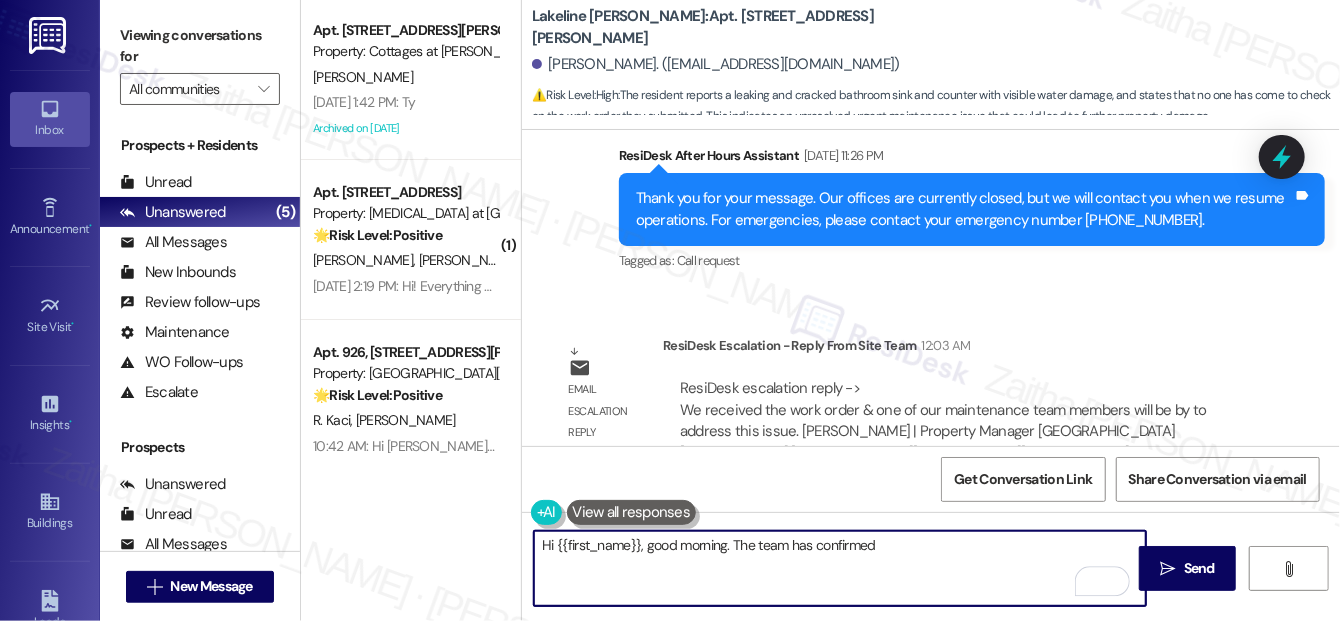 scroll, scrollTop: 1706, scrollLeft: 0, axis: vertical 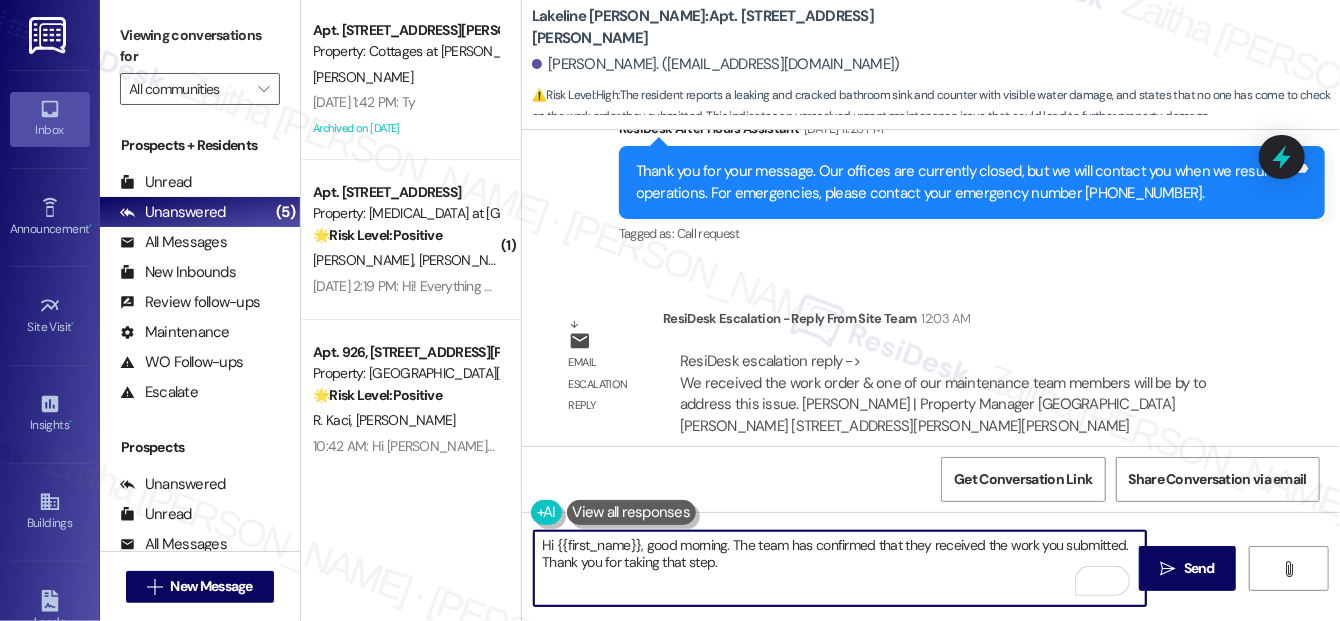 click on "Hi {{first_name}}, good morning. The team has confirmed that they received the work you submitted. Thank you for taking that step." at bounding box center (840, 568) 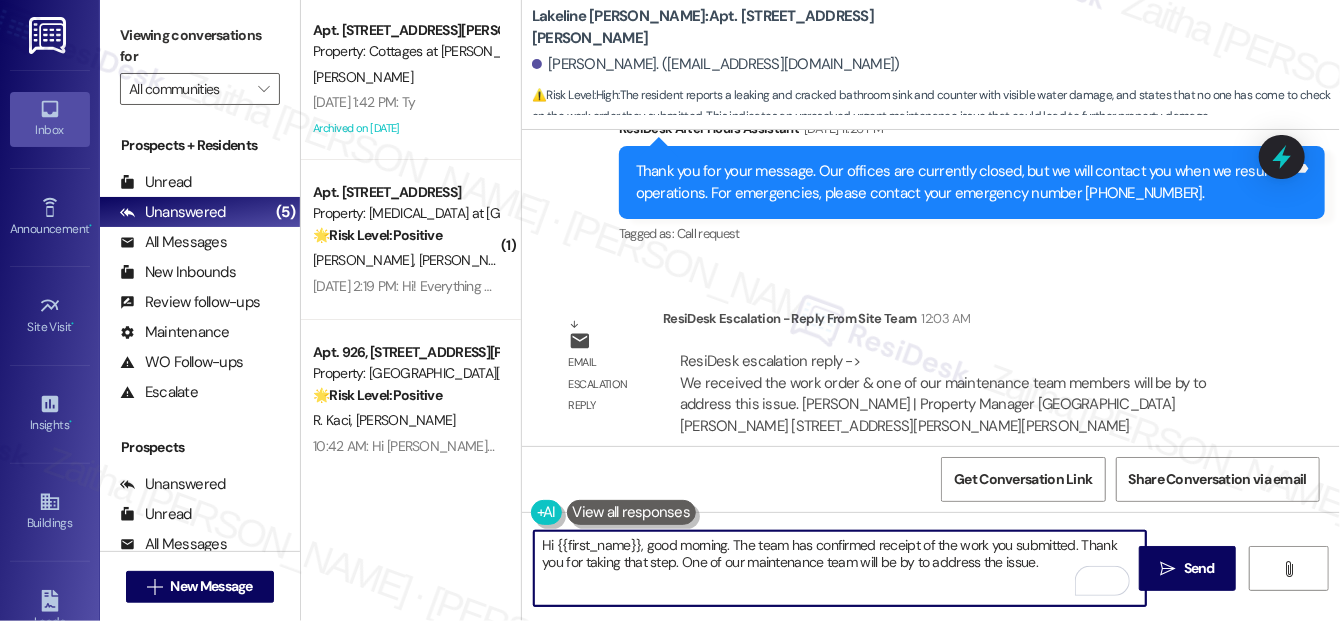 click on "Hi {{first_name}}, good morning. The team has confirmed receipt of the work you submitted. Thank you for taking that step. One of our maintenance team will be by to address the issue." at bounding box center [840, 568] 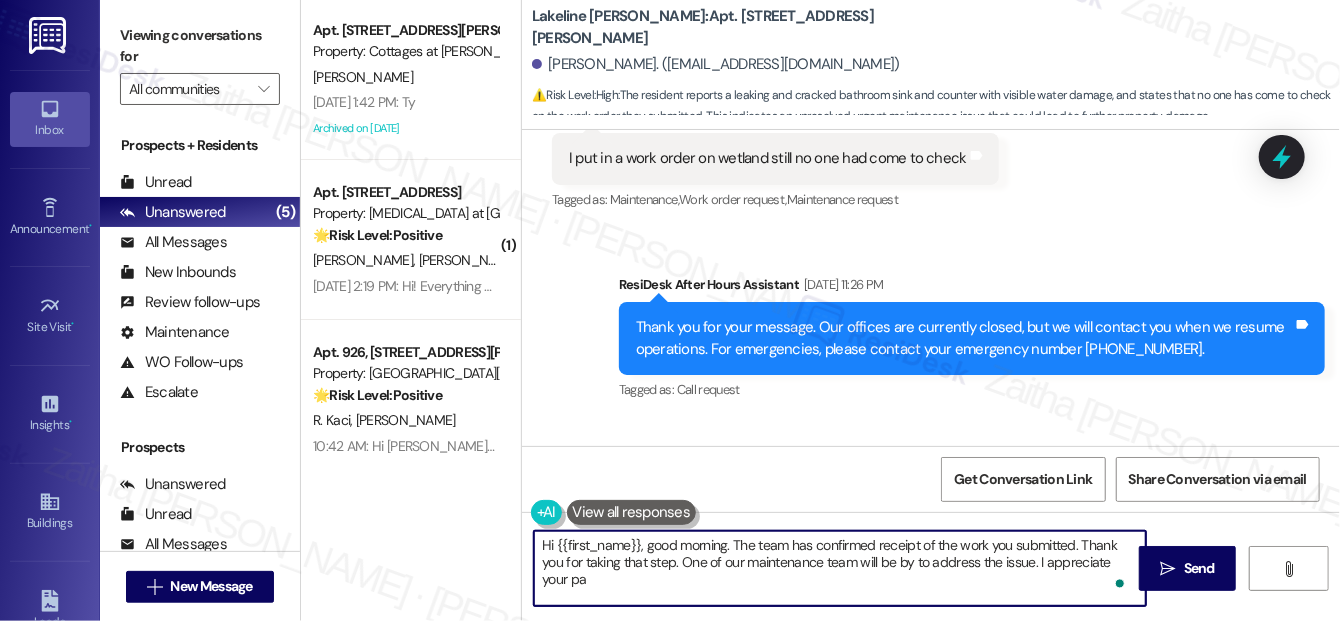 scroll, scrollTop: 1616, scrollLeft: 0, axis: vertical 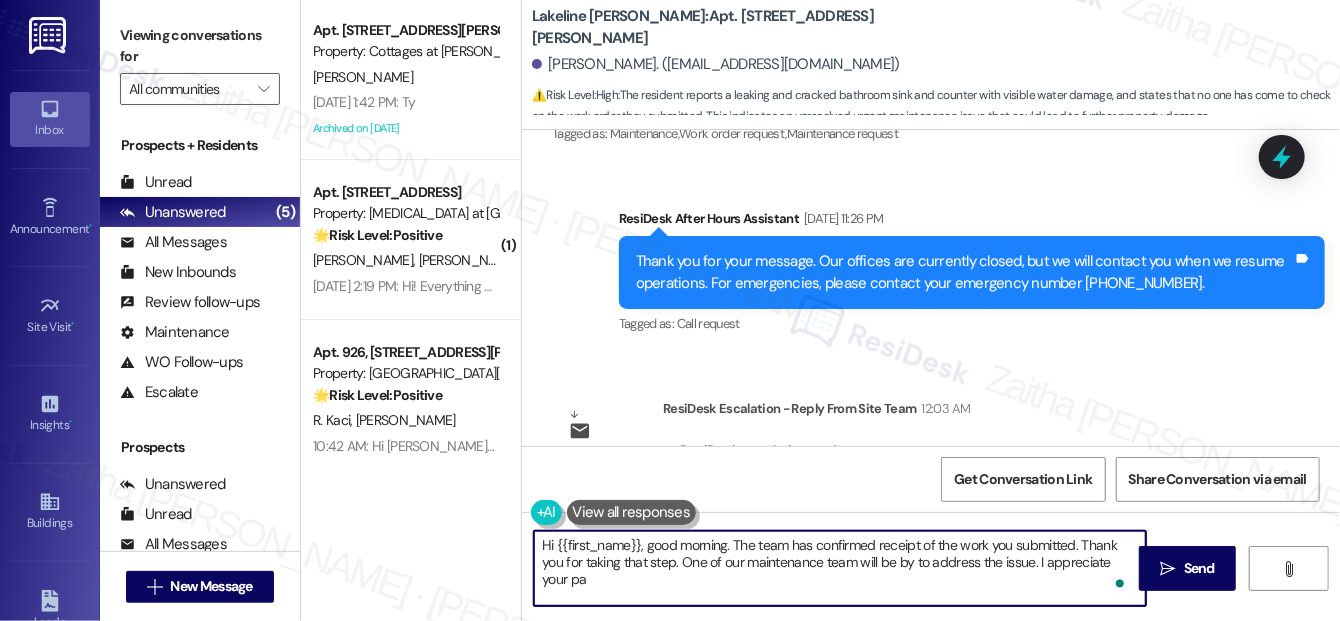 click on "Hi {{first_name}}, good morning. The team has confirmed receipt of the work you submitted. Thank you for taking that step. One of our maintenance team will be by to address the issue. I appreciate your pa" at bounding box center [840, 568] 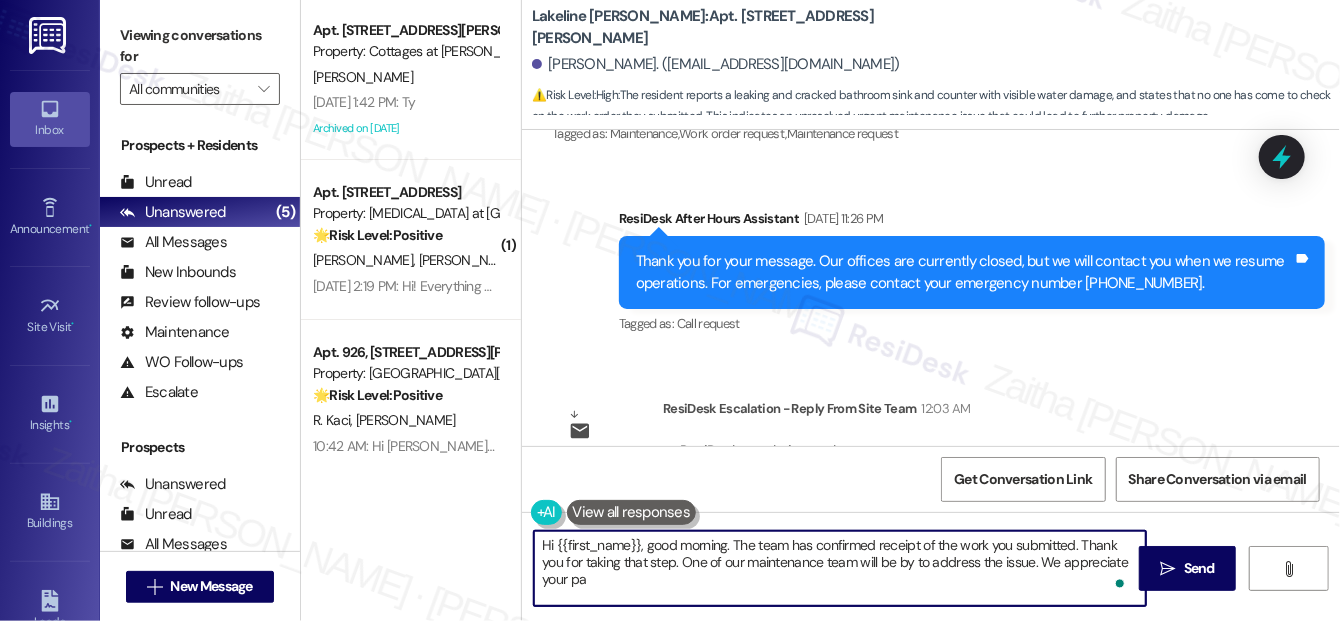 click on "Hi {{first_name}}, good morning. The team has confirmed receipt of the work you submitted. Thank you for taking that step. One of our maintenance team will be by to address the issue. We appreciate your pa" at bounding box center (840, 568) 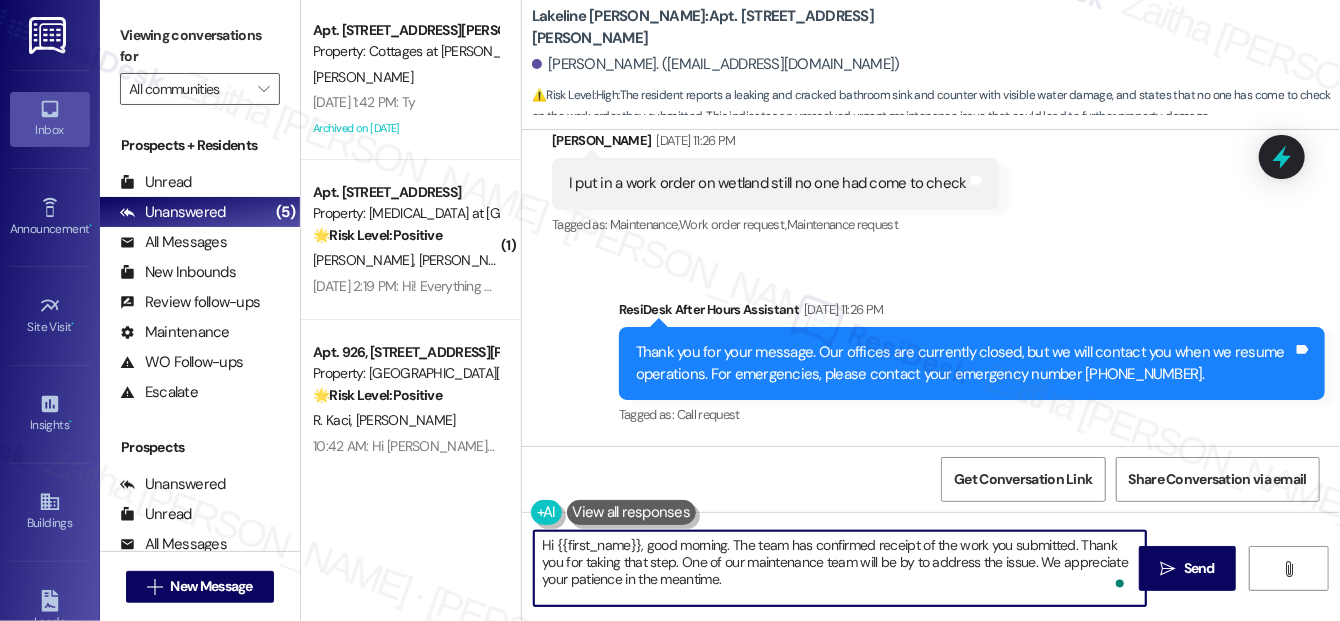 scroll, scrollTop: 1706, scrollLeft: 0, axis: vertical 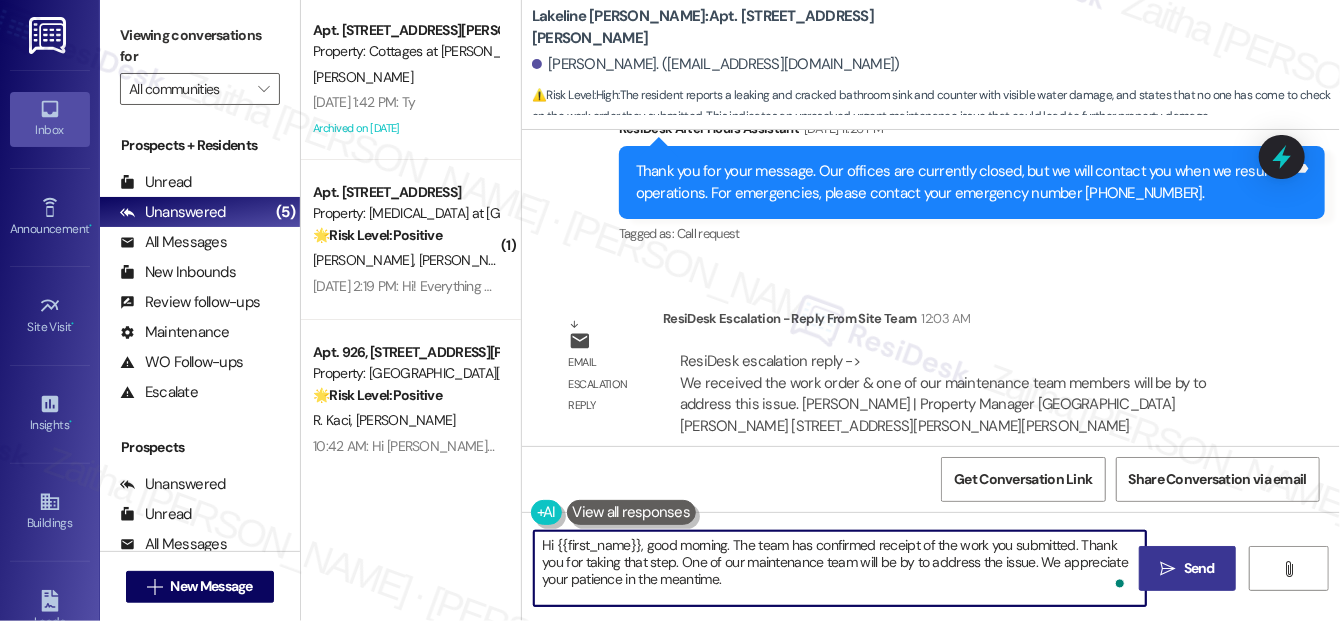 type on "Hi {{first_name}}, good morning. The team has confirmed receipt of the work you submitted. Thank you for taking that step. One of our maintenance team will be by to address the issue. We appreciate your patience in the meantime." 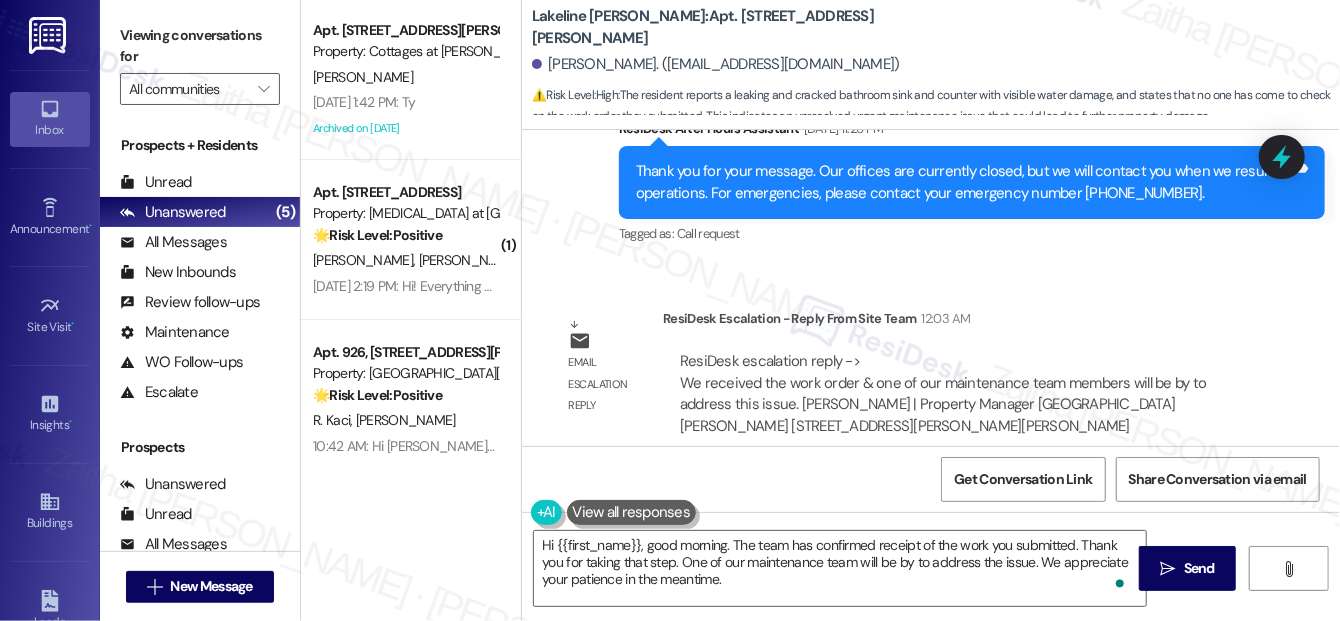 drag, startPoint x: 1190, startPoint y: 563, endPoint x: 1103, endPoint y: 503, distance: 105.68349 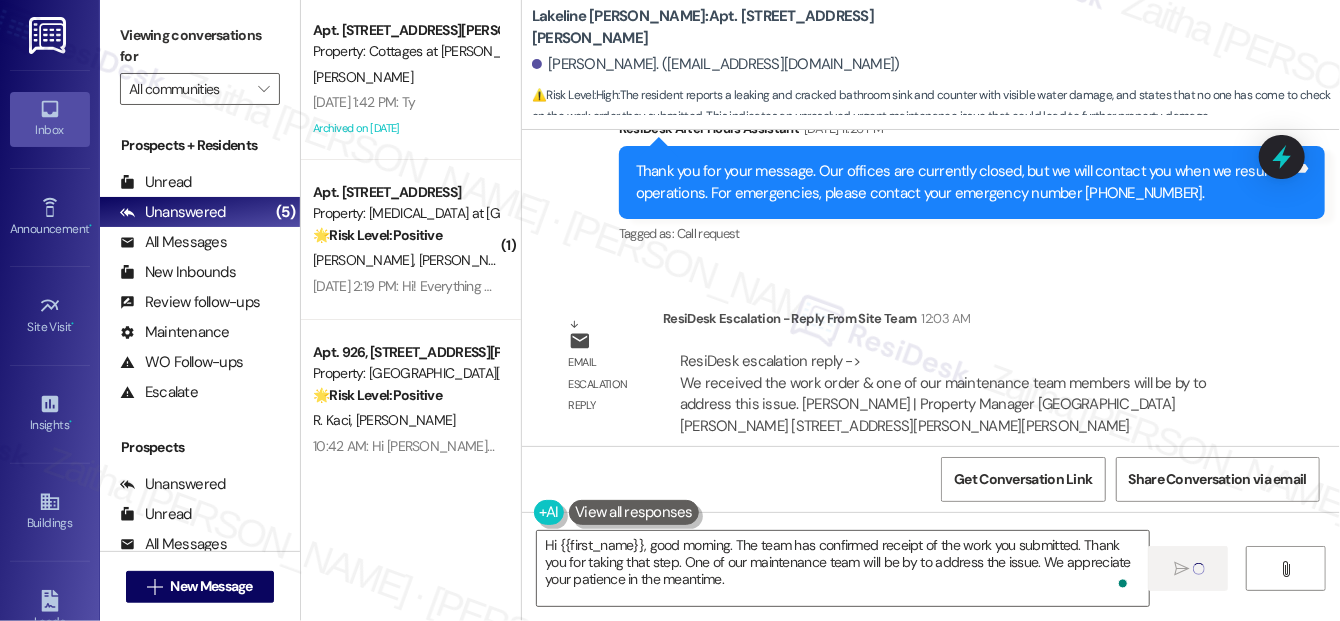 type 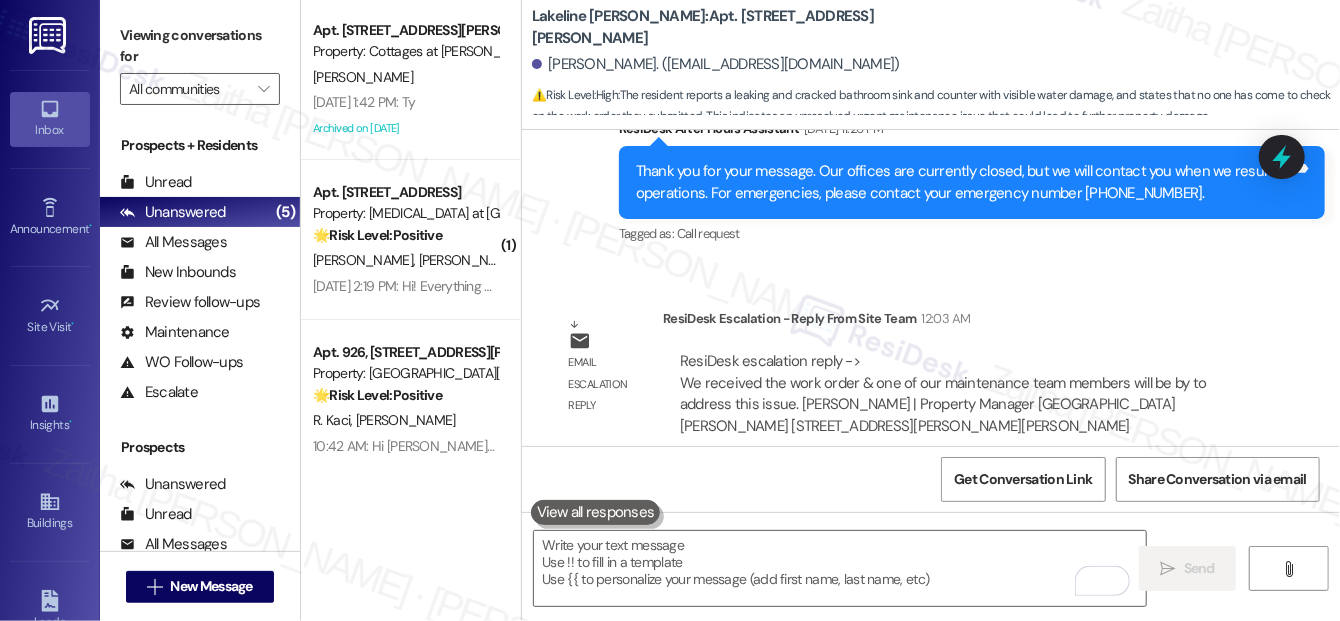 scroll, scrollTop: 1557, scrollLeft: 0, axis: vertical 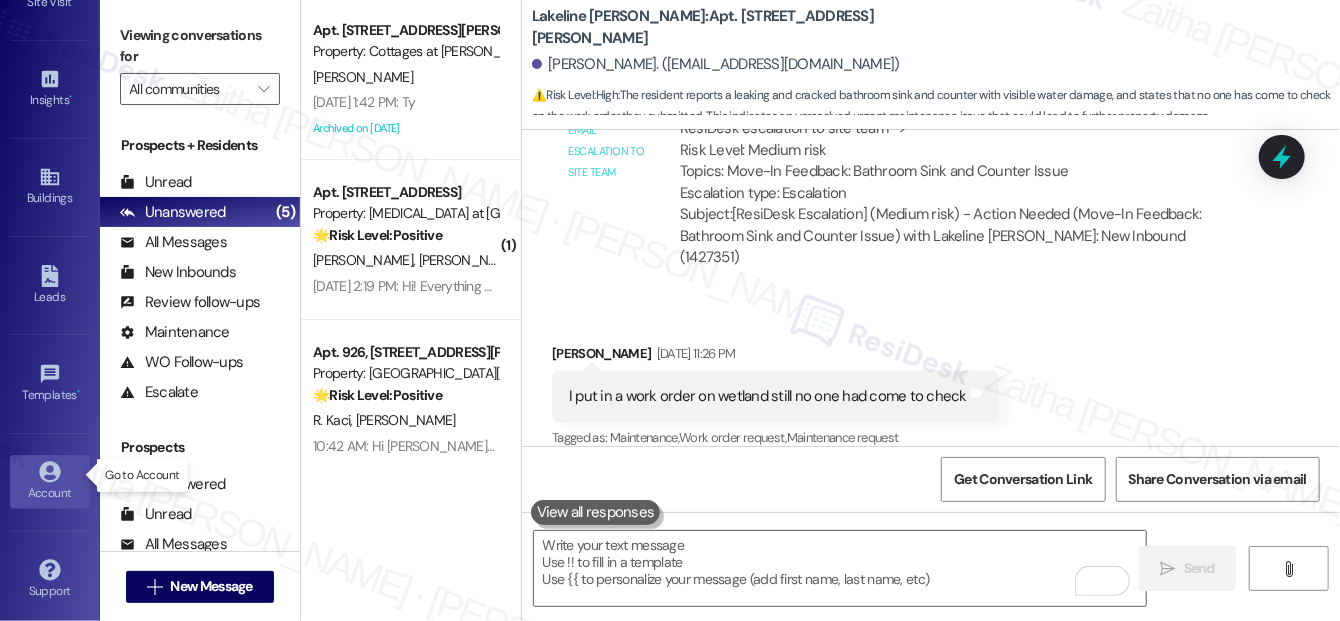 click on "Account" at bounding box center (50, 493) 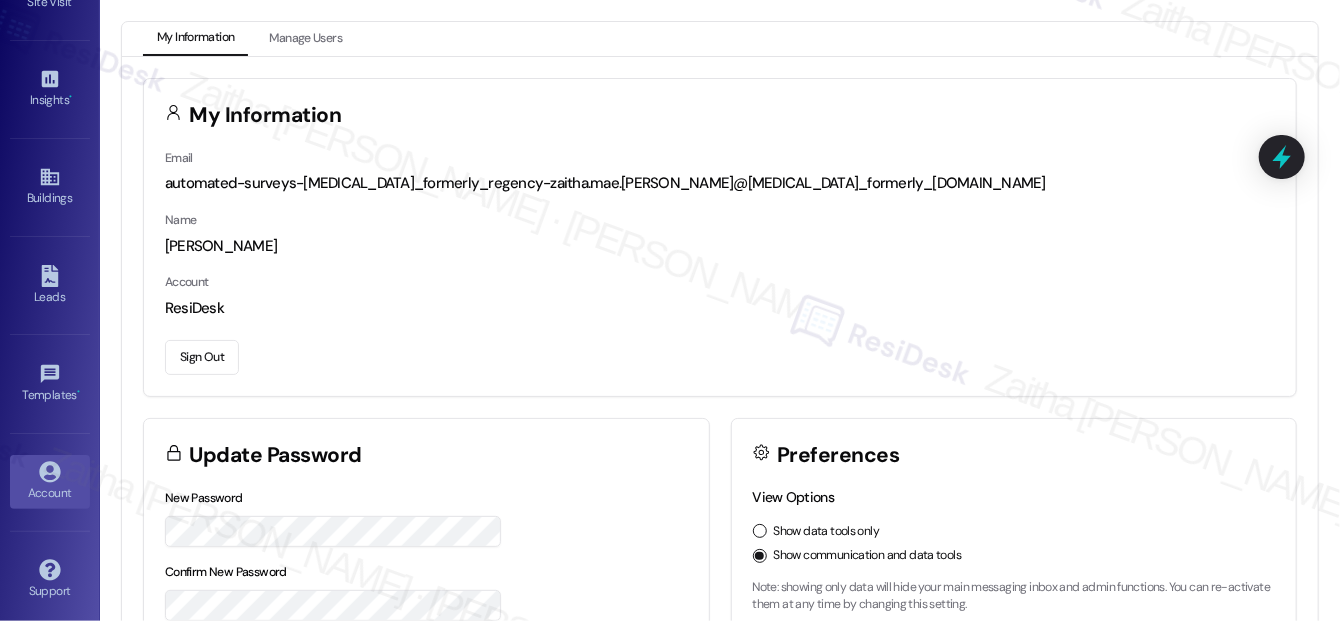 click on "Sign Out" at bounding box center [202, 357] 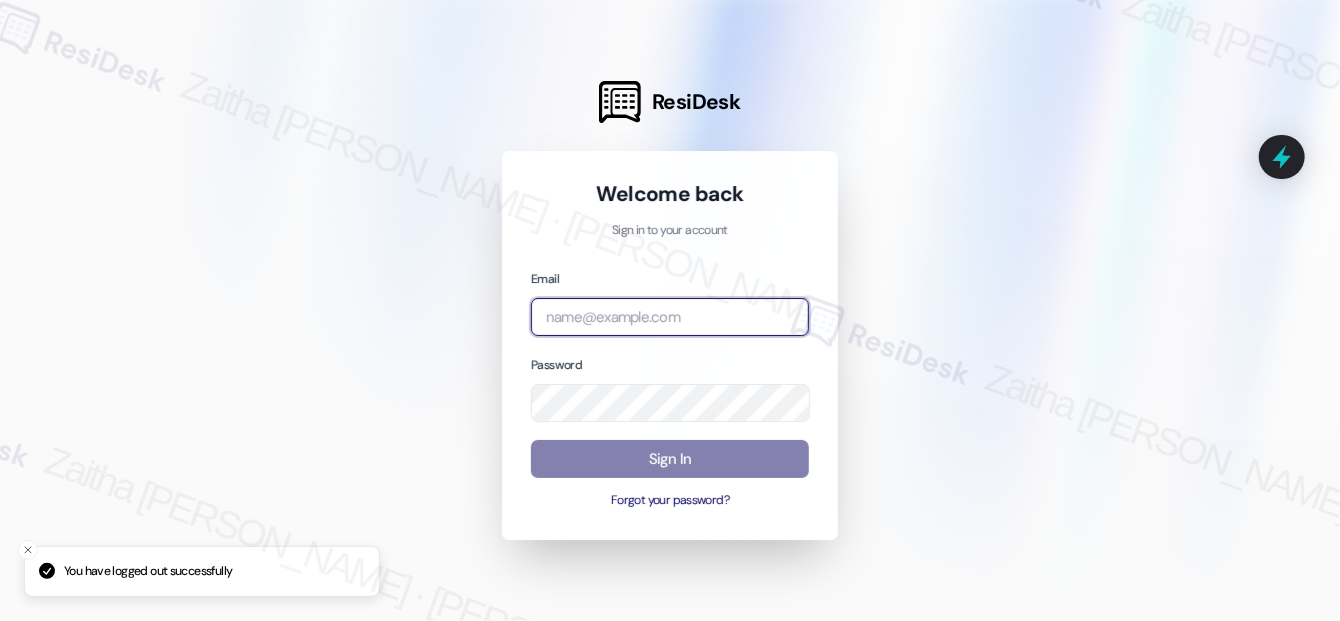 click at bounding box center (670, 317) 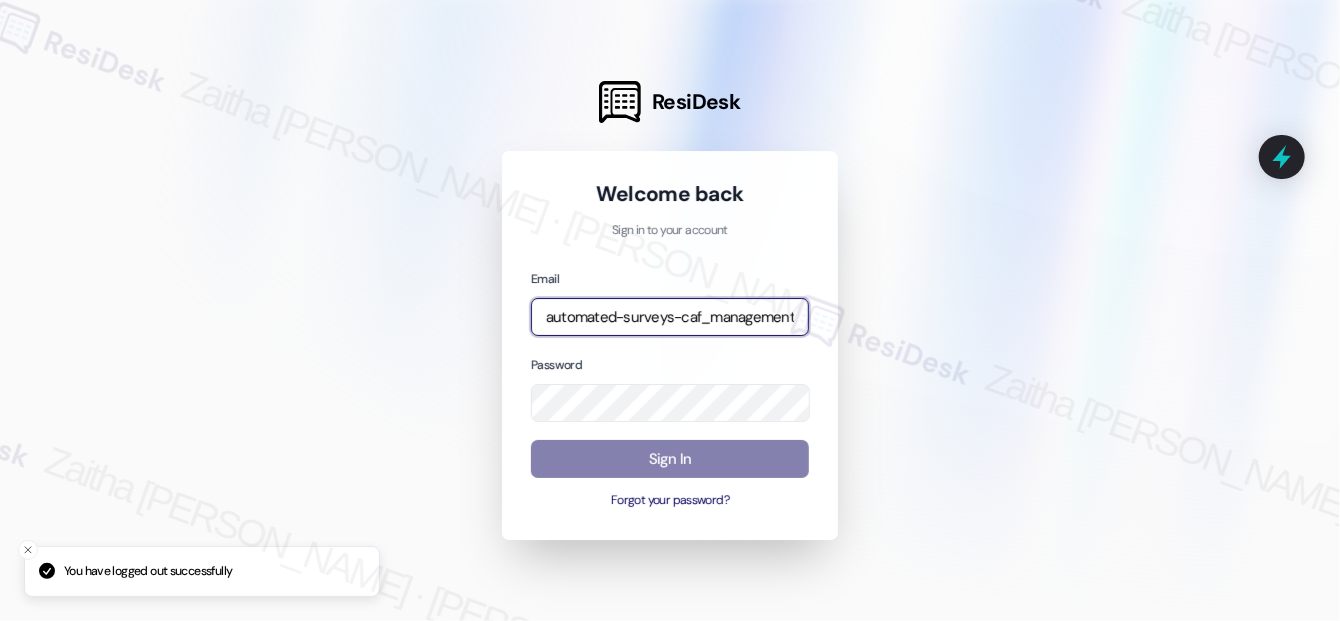 type on "automated-surveys-caf_management-zaitha.mae.[PERSON_NAME]@caf_[DOMAIN_NAME]" 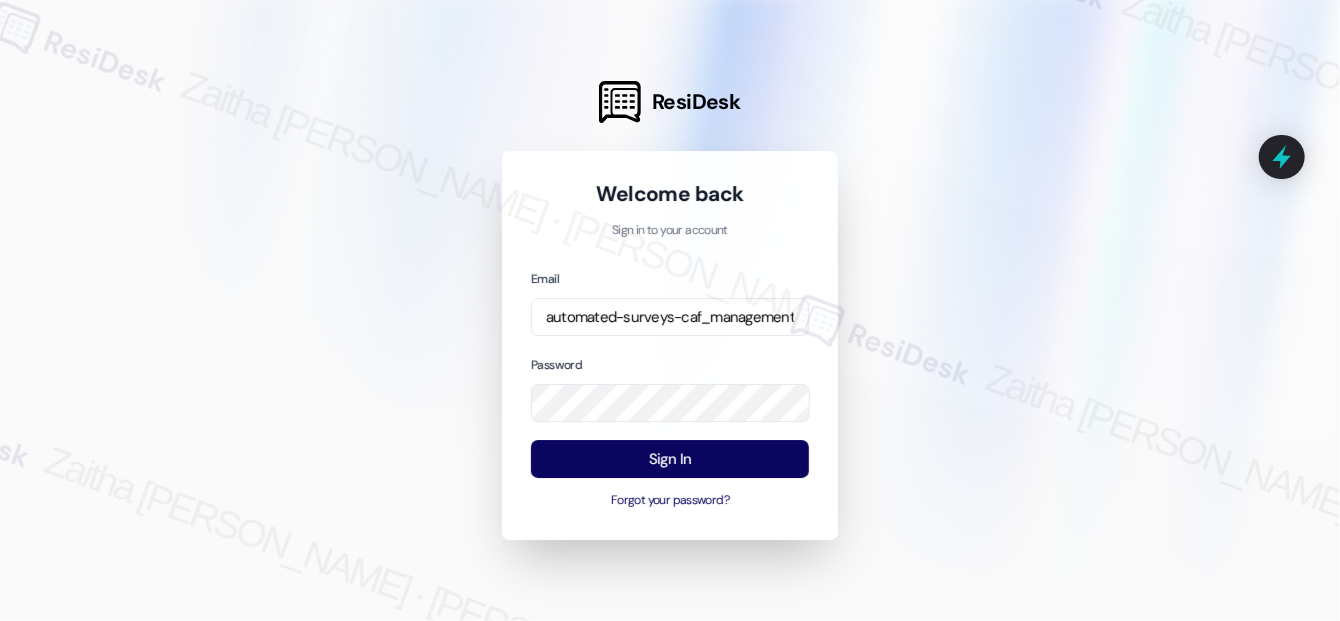 click at bounding box center (670, 310) 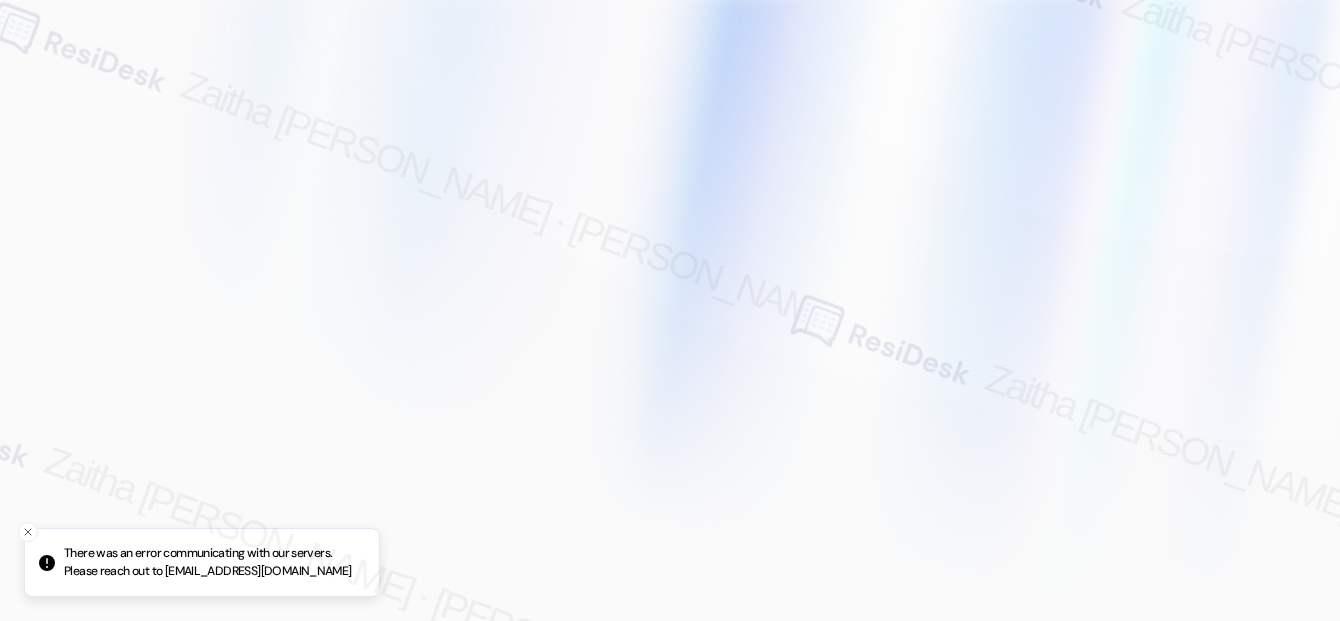 scroll, scrollTop: 0, scrollLeft: 0, axis: both 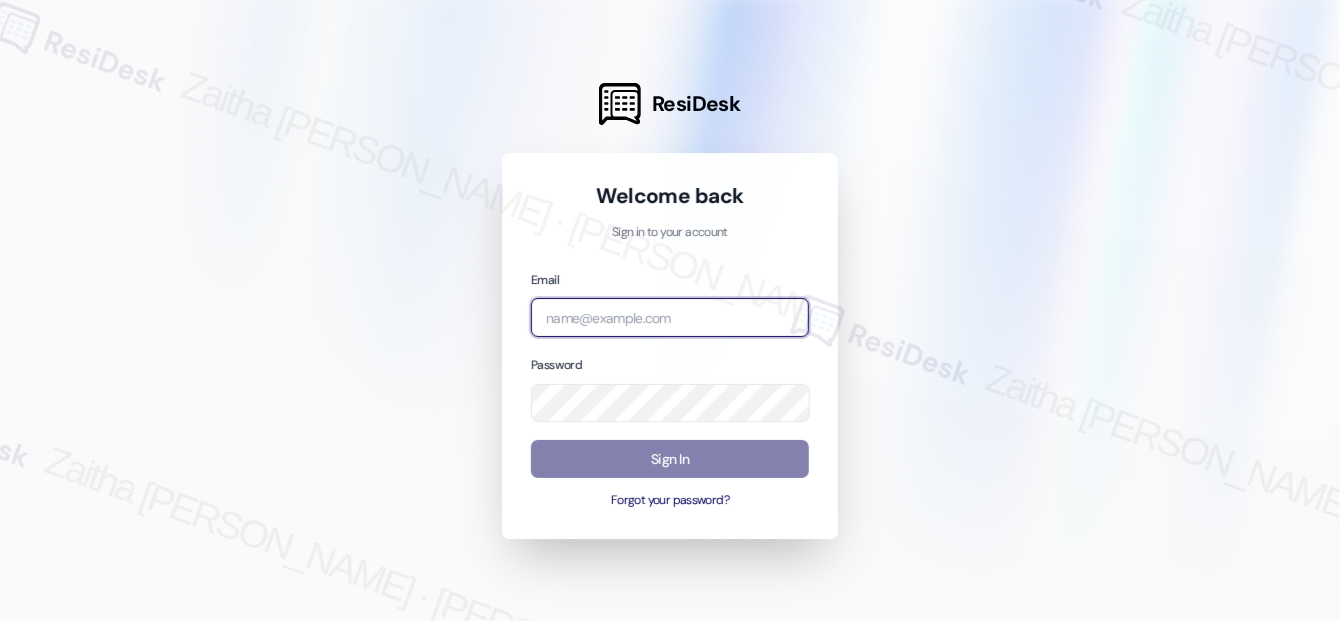 click at bounding box center [670, 317] 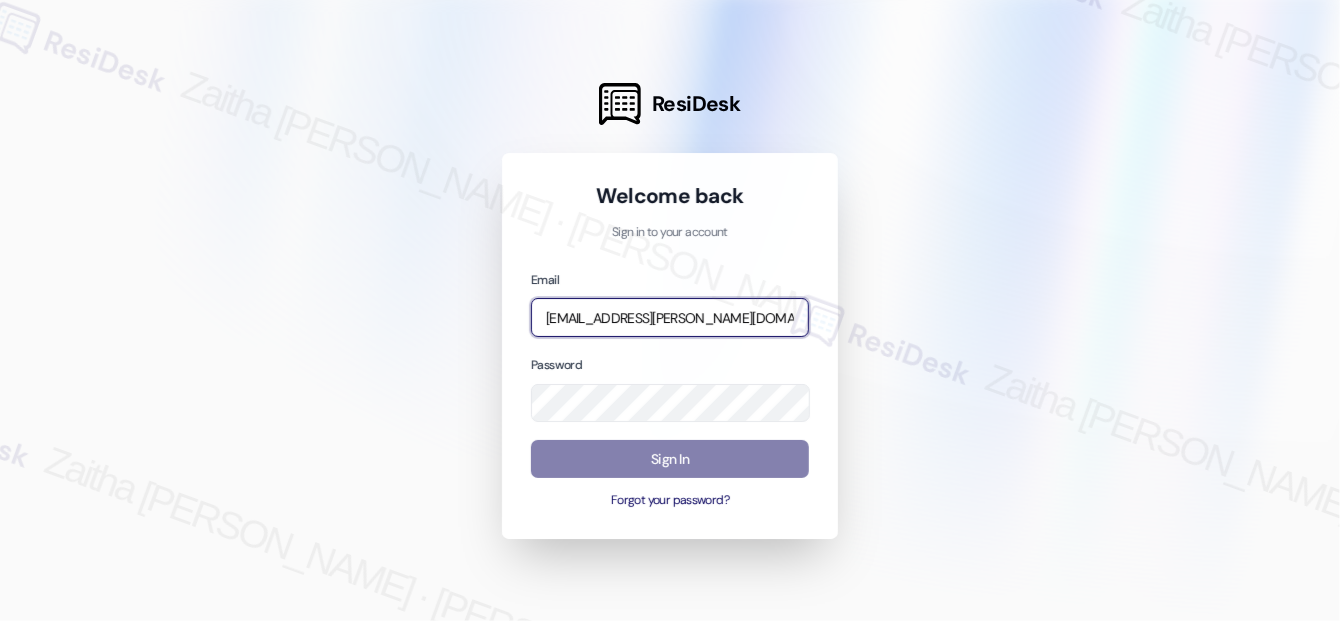 type on "automated-surveys-icarus-zaitha.mae.garcia@icarus.com" 